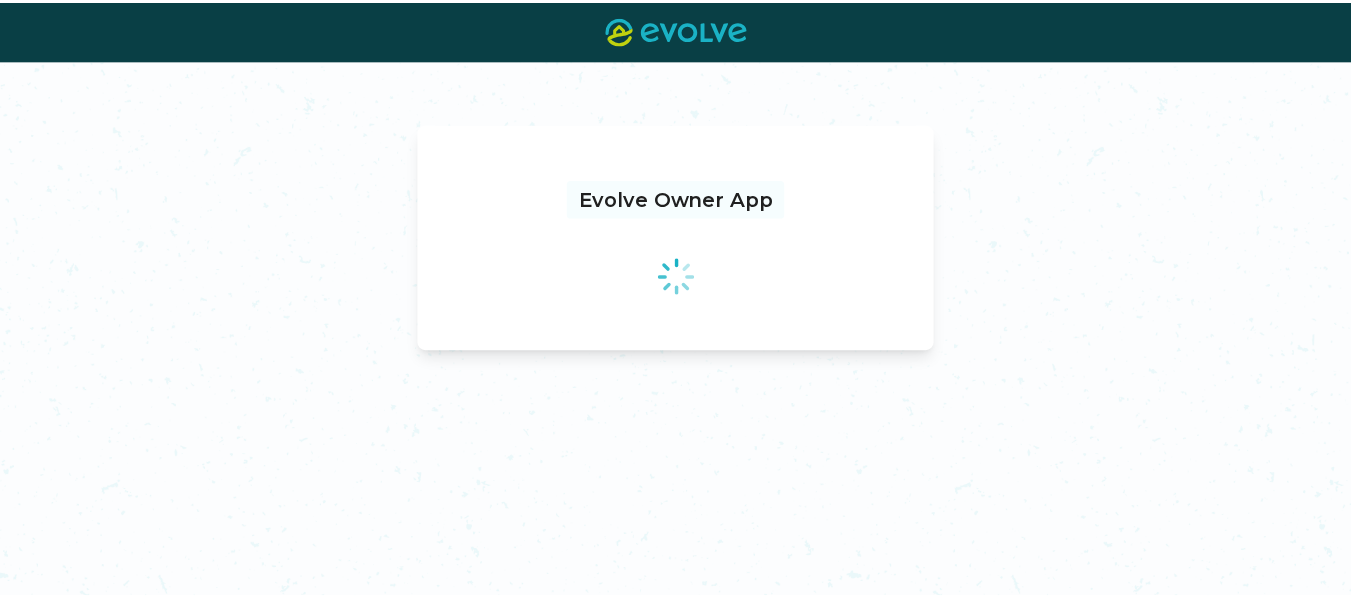 scroll, scrollTop: 0, scrollLeft: 0, axis: both 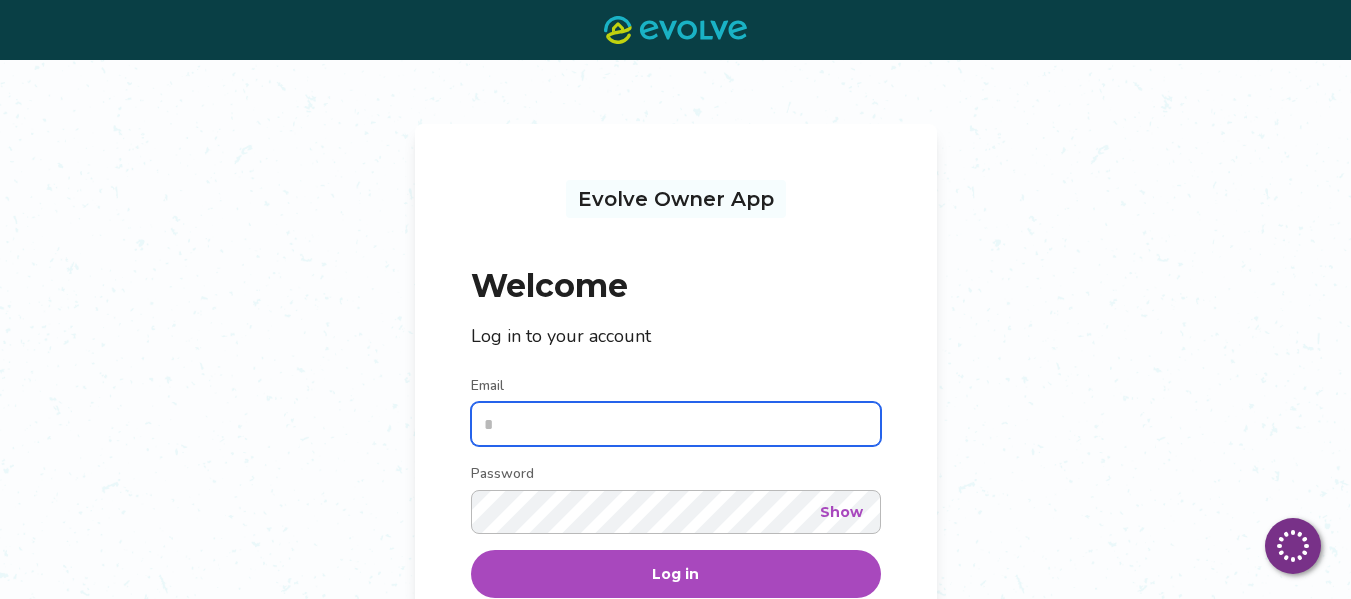type on "**********" 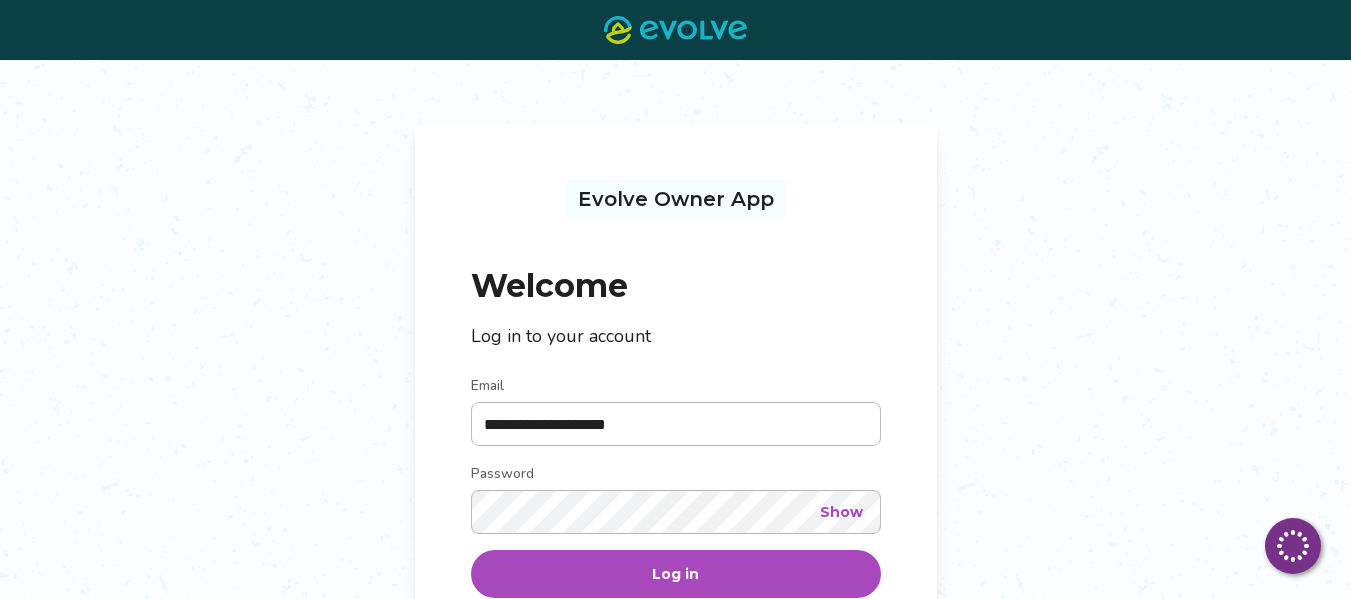 click on "Log in" at bounding box center (675, 574) 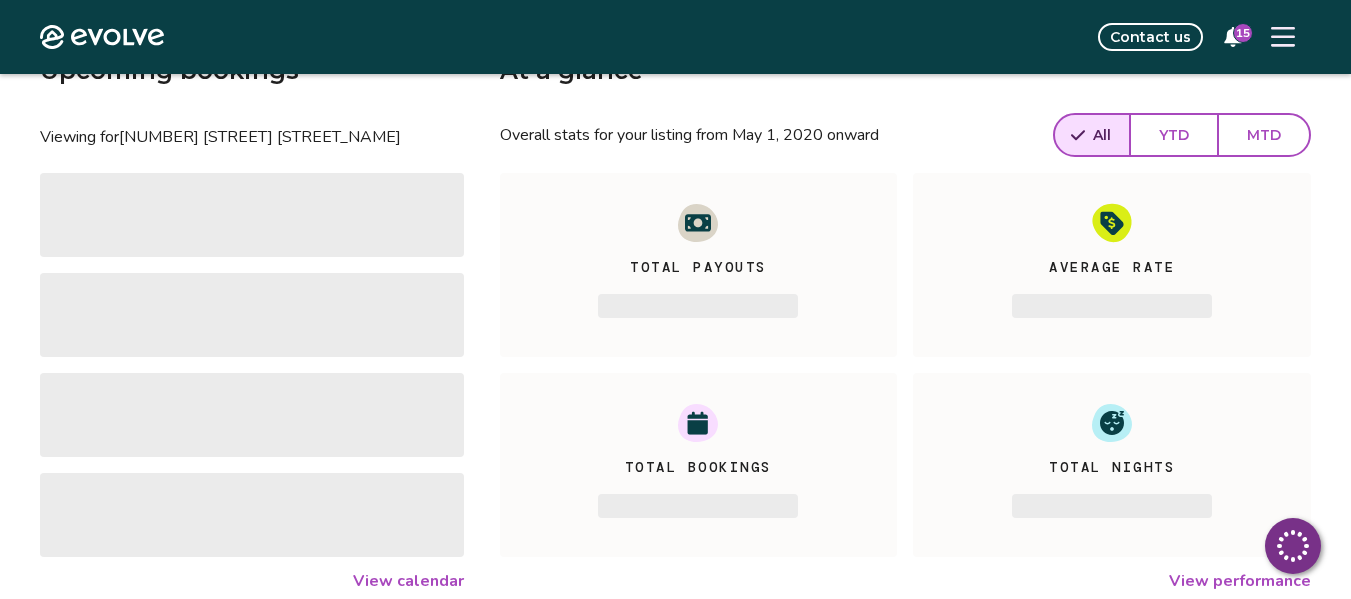 scroll, scrollTop: 300, scrollLeft: 0, axis: vertical 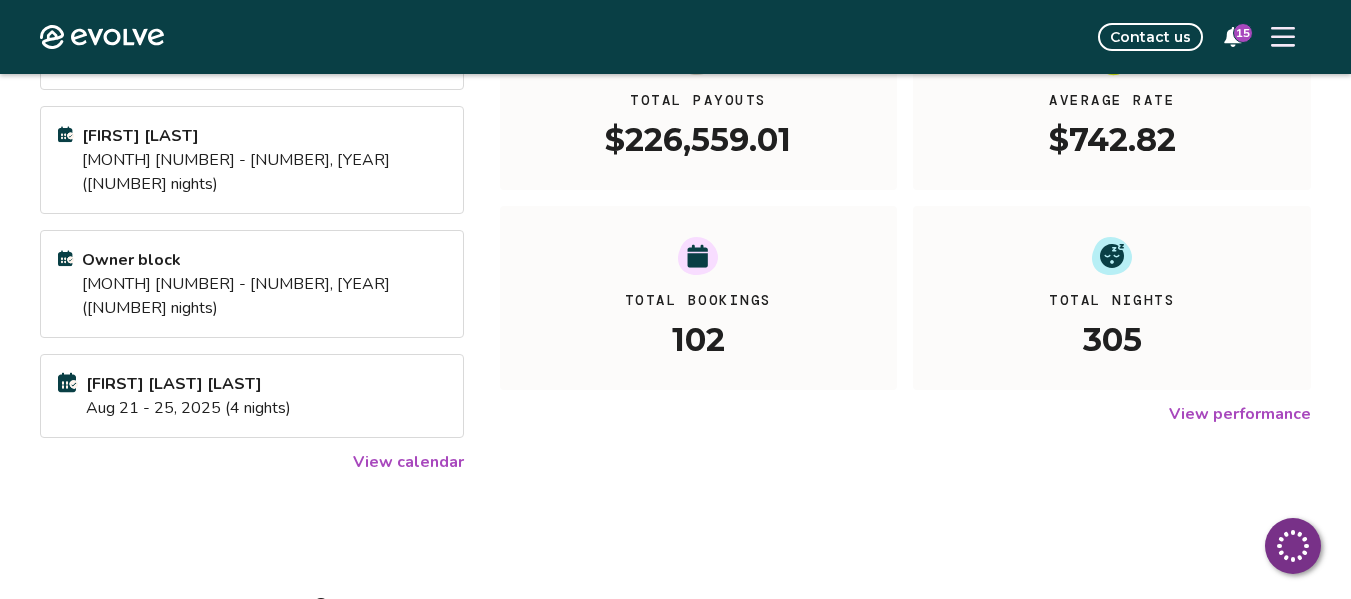 click on "View calendar" at bounding box center [408, 462] 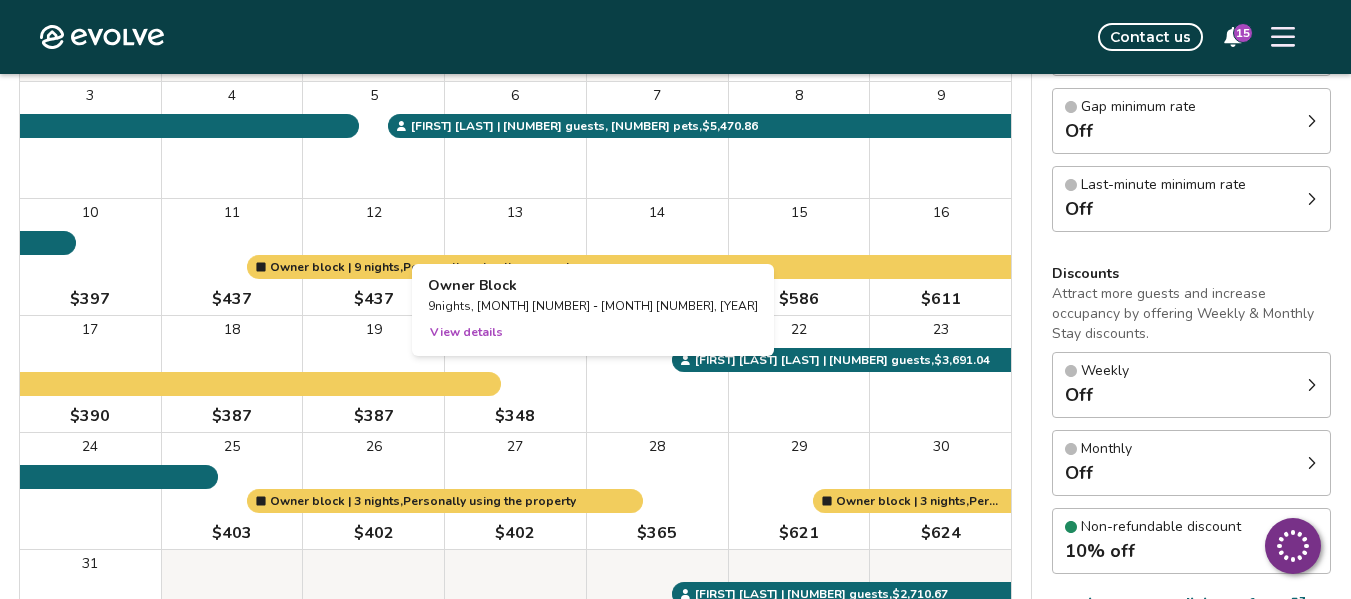 scroll, scrollTop: 201, scrollLeft: 0, axis: vertical 